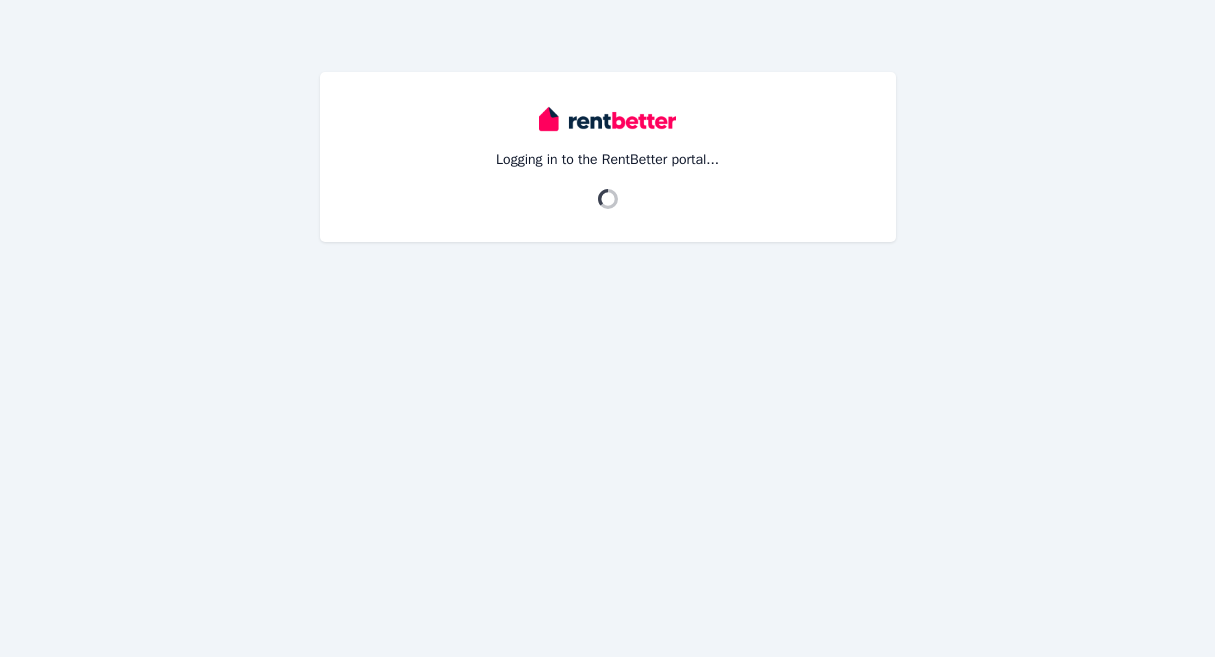 scroll, scrollTop: 0, scrollLeft: 0, axis: both 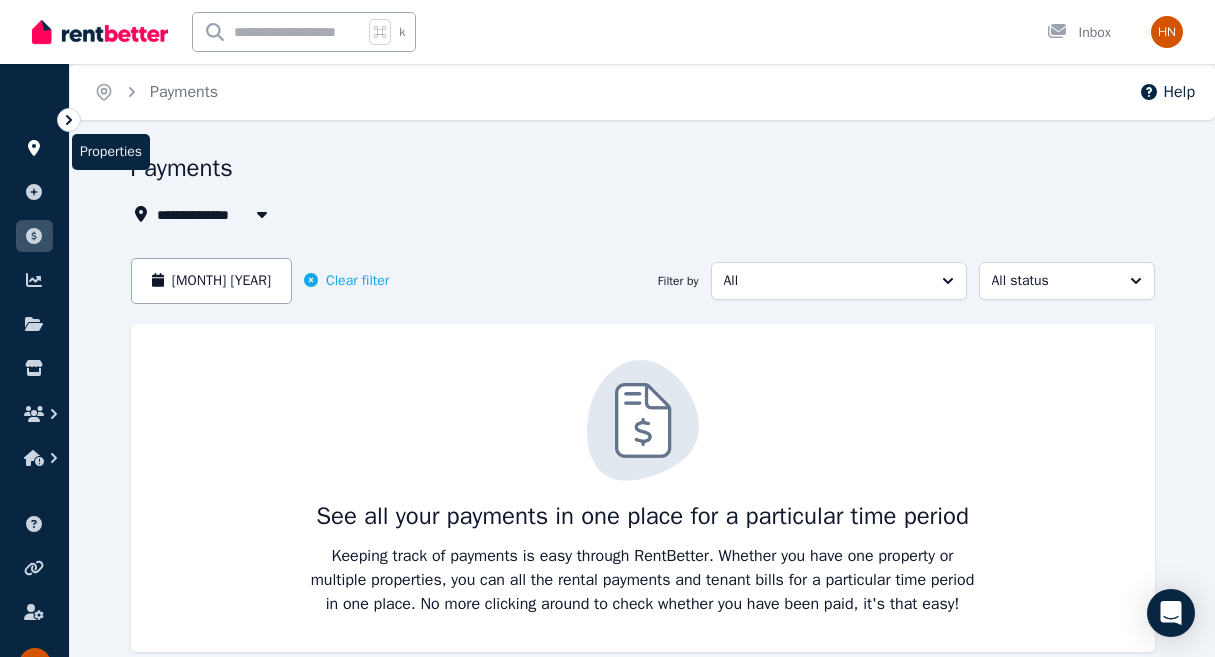 click 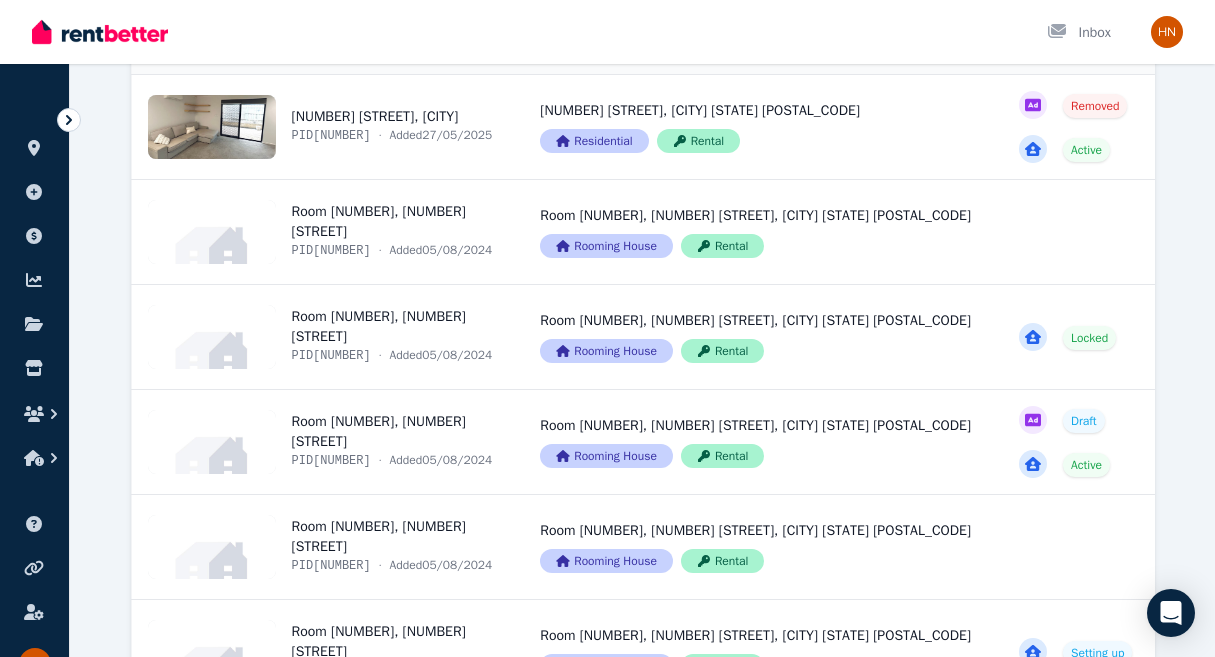 scroll, scrollTop: 243, scrollLeft: 0, axis: vertical 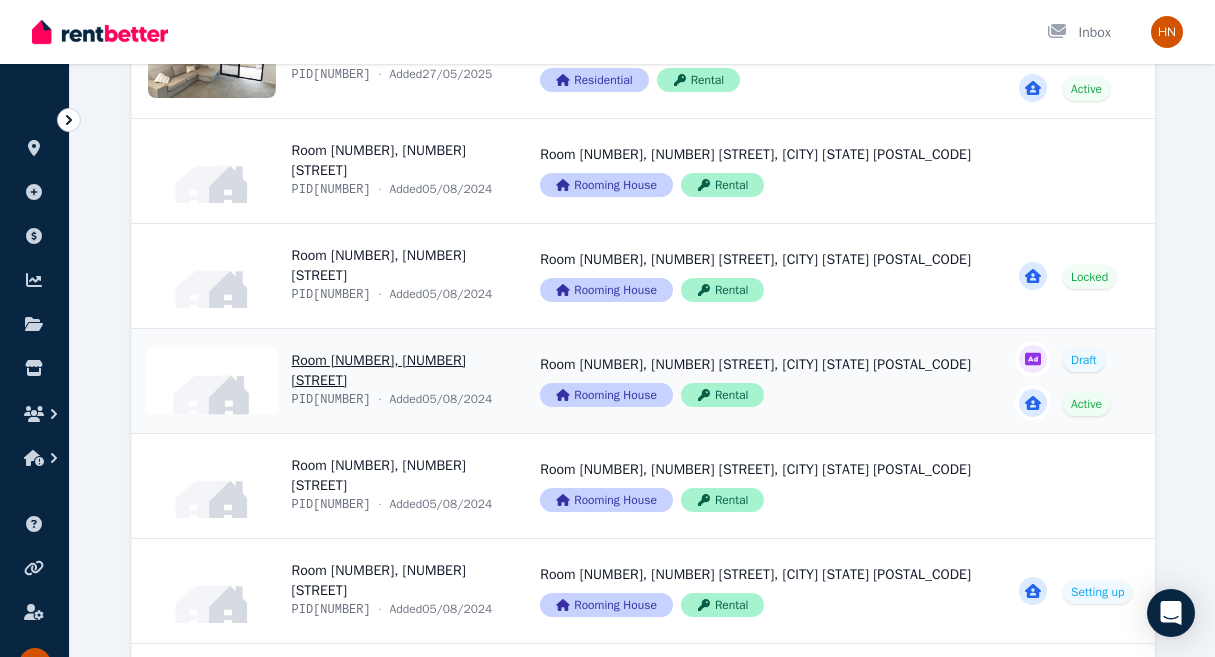 click at bounding box center [1230, 381] 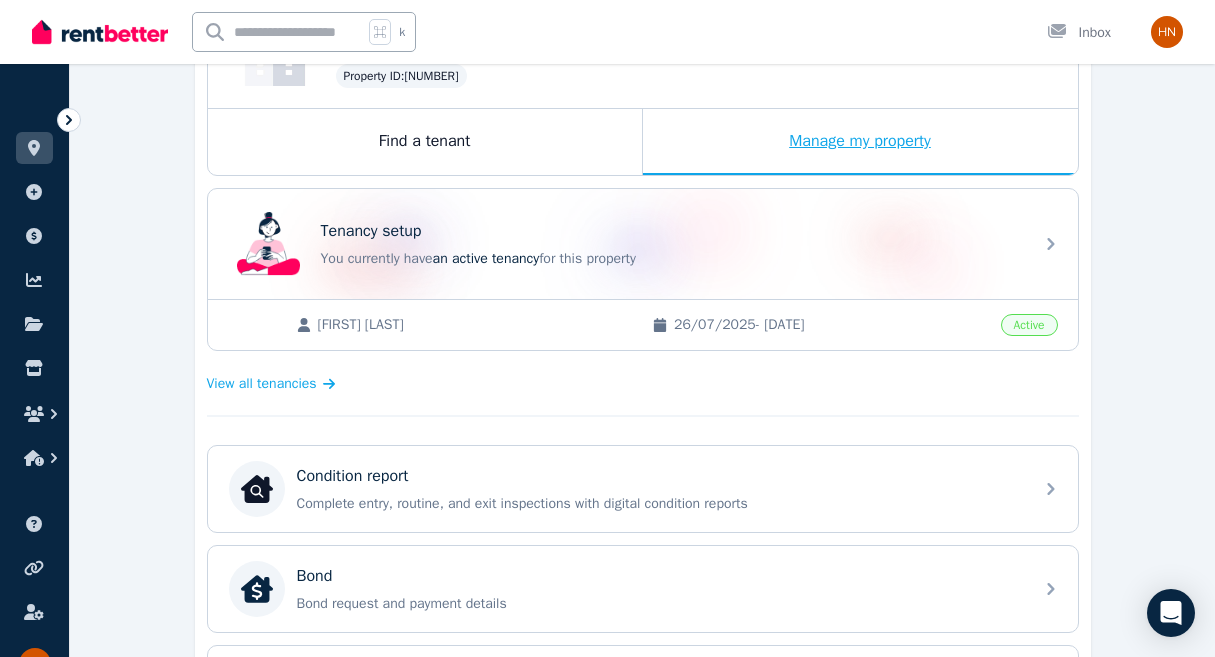 scroll, scrollTop: 324, scrollLeft: 0, axis: vertical 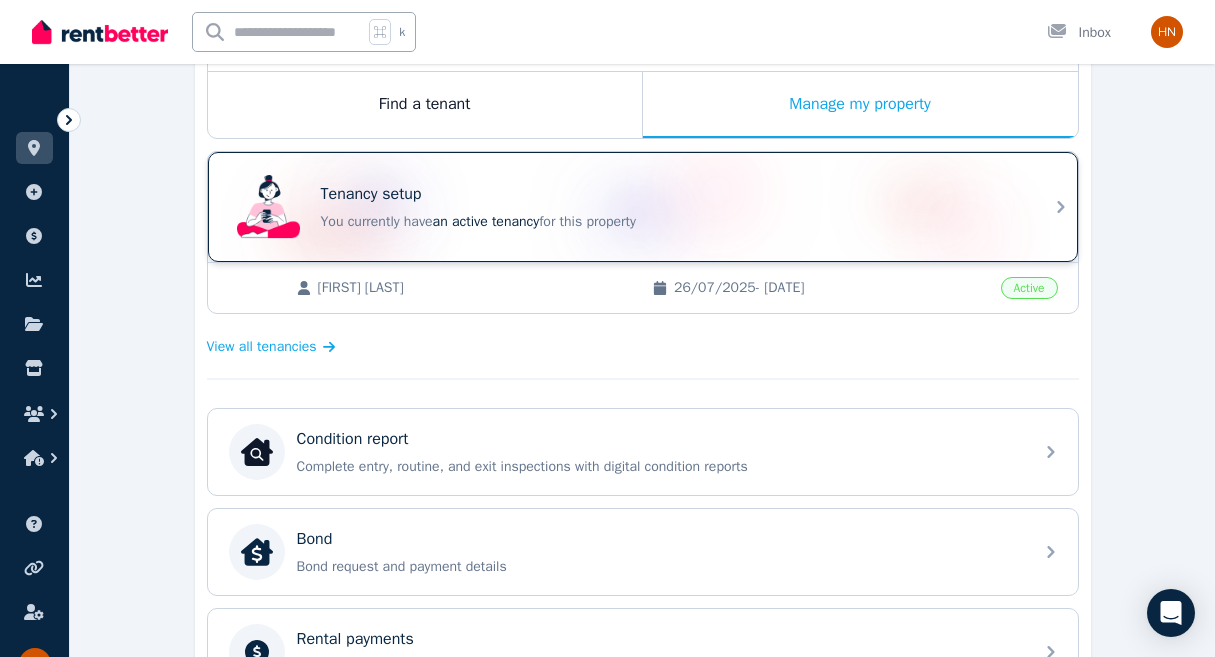 click on "You currently have  an active tenancy  for this property" at bounding box center (671, 222) 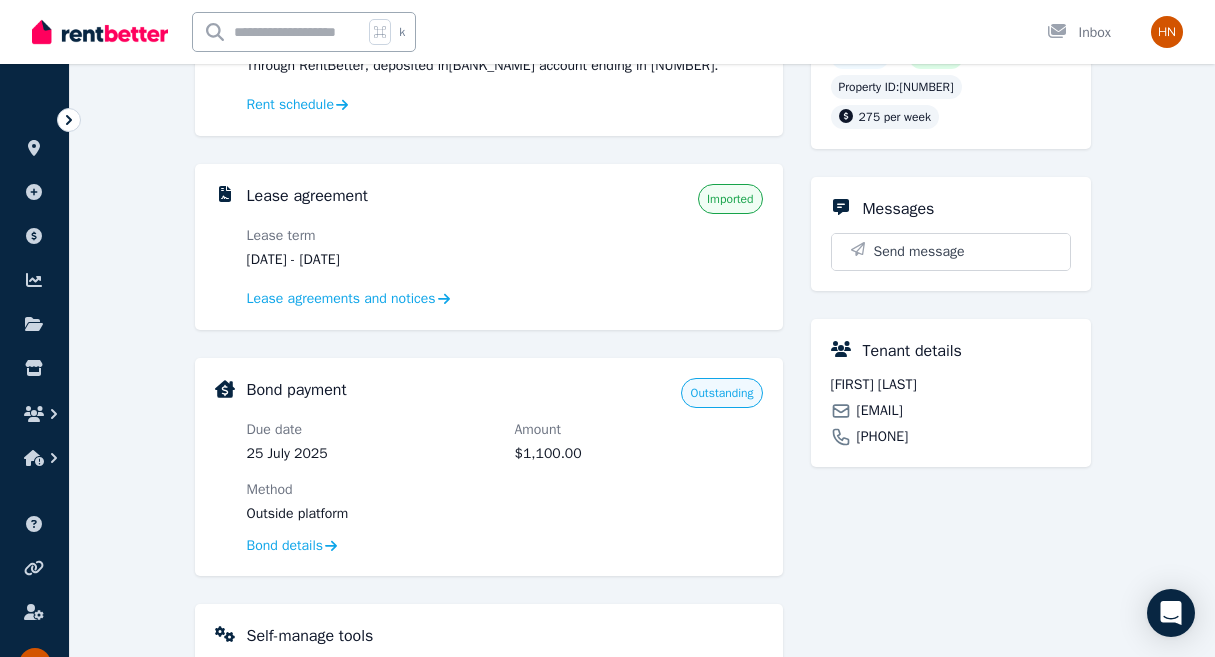 scroll, scrollTop: 360, scrollLeft: 0, axis: vertical 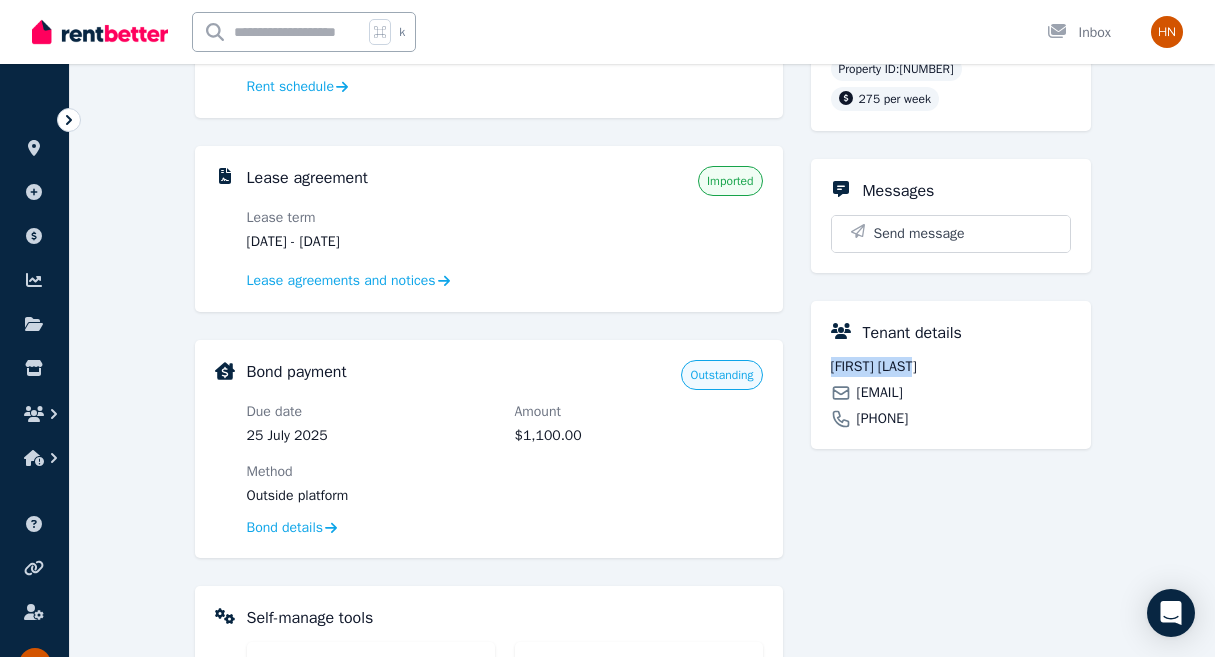 drag, startPoint x: 940, startPoint y: 344, endPoint x: 830, endPoint y: 346, distance: 110.01818 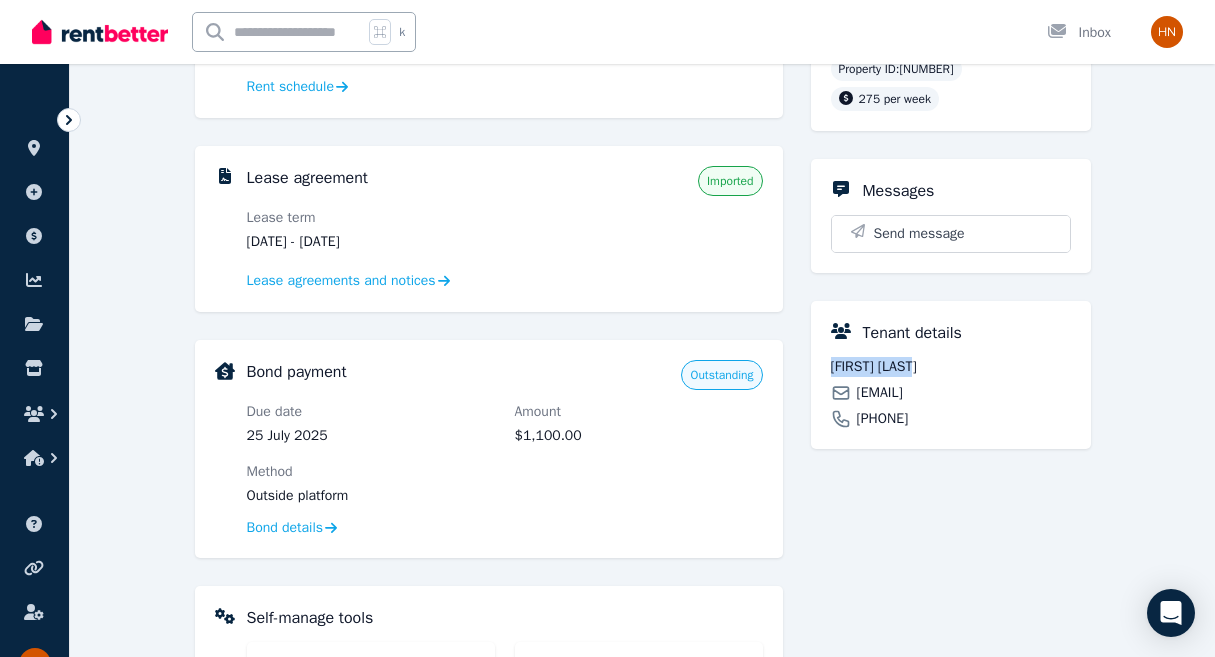 drag, startPoint x: 860, startPoint y: 392, endPoint x: 963, endPoint y: 392, distance: 103 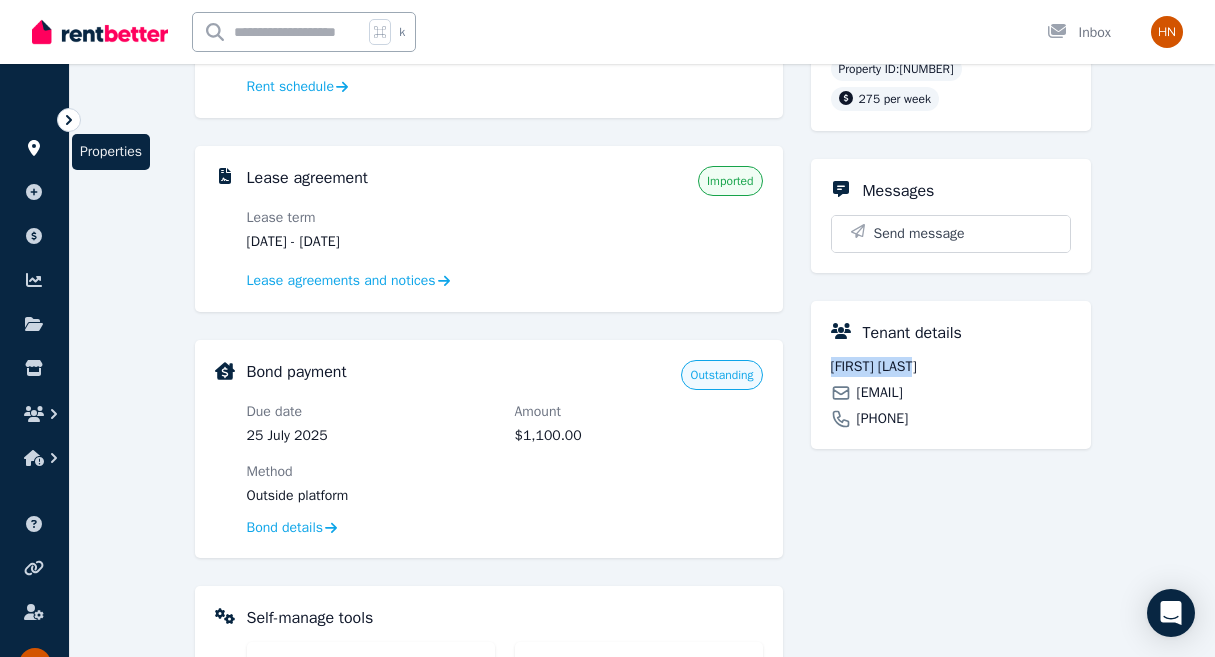 click 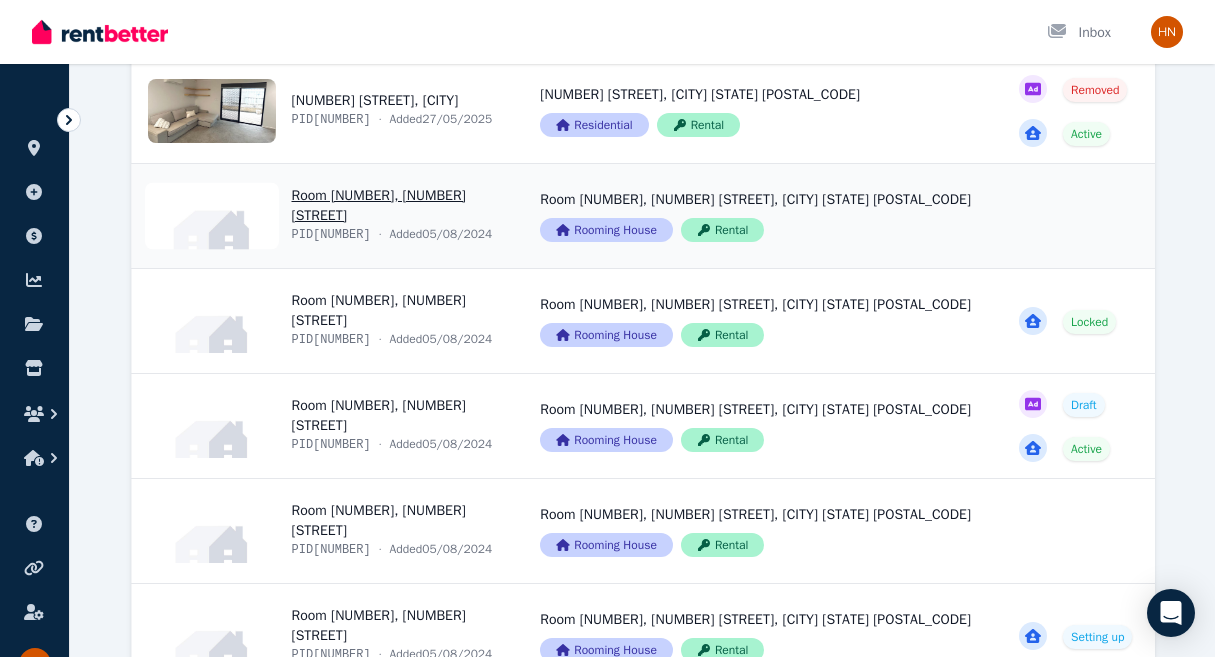 scroll, scrollTop: 223, scrollLeft: 0, axis: vertical 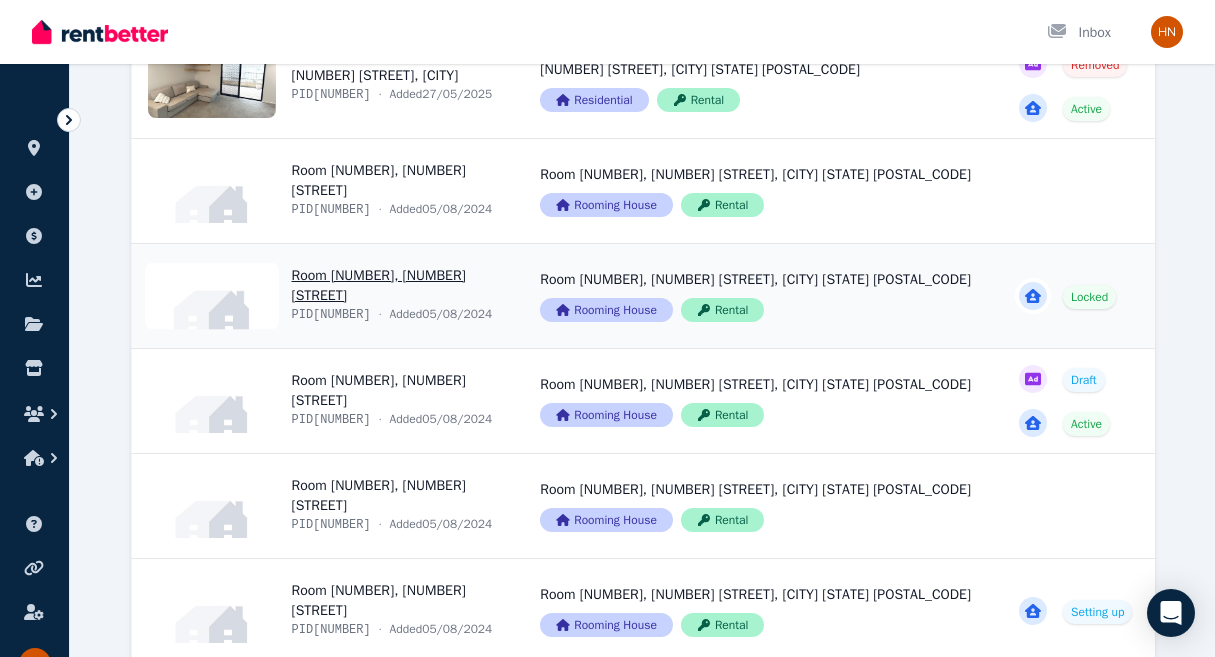 click 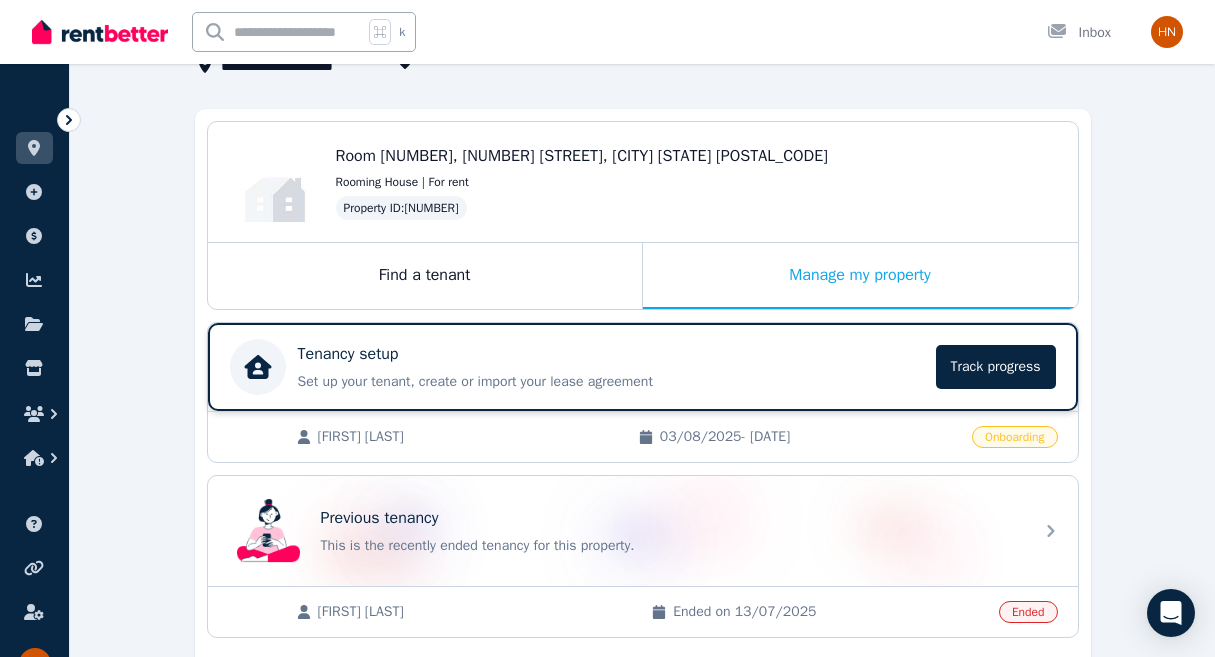 scroll, scrollTop: 151, scrollLeft: 0, axis: vertical 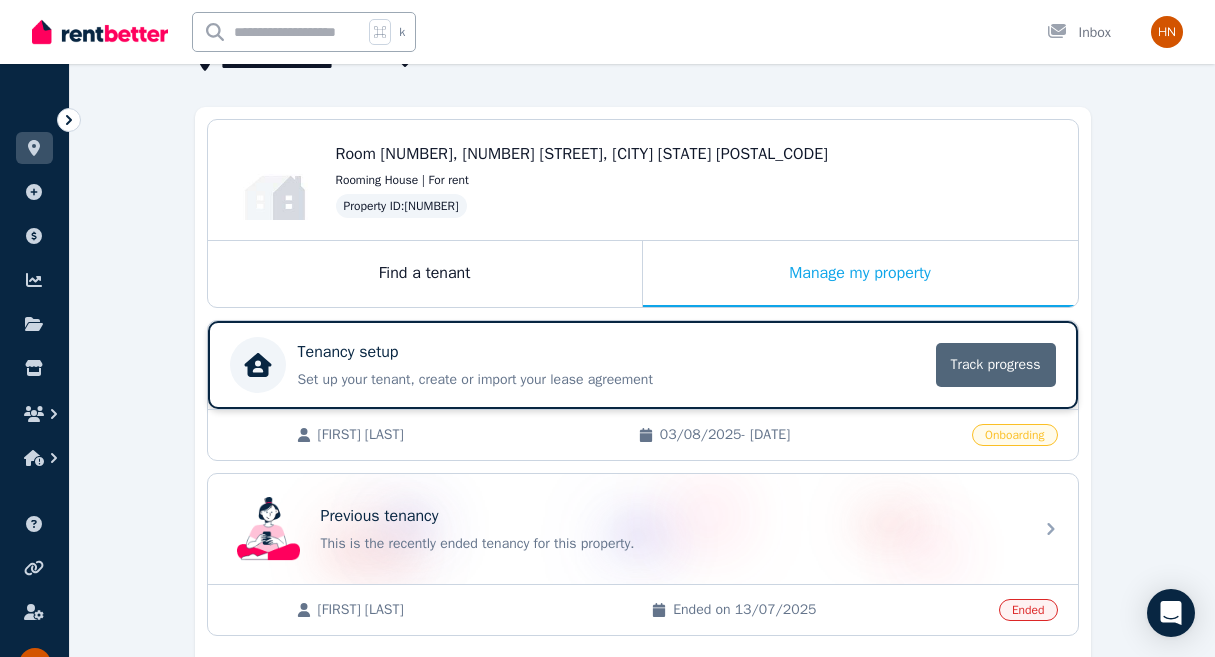 click on "Track progress" at bounding box center (996, 365) 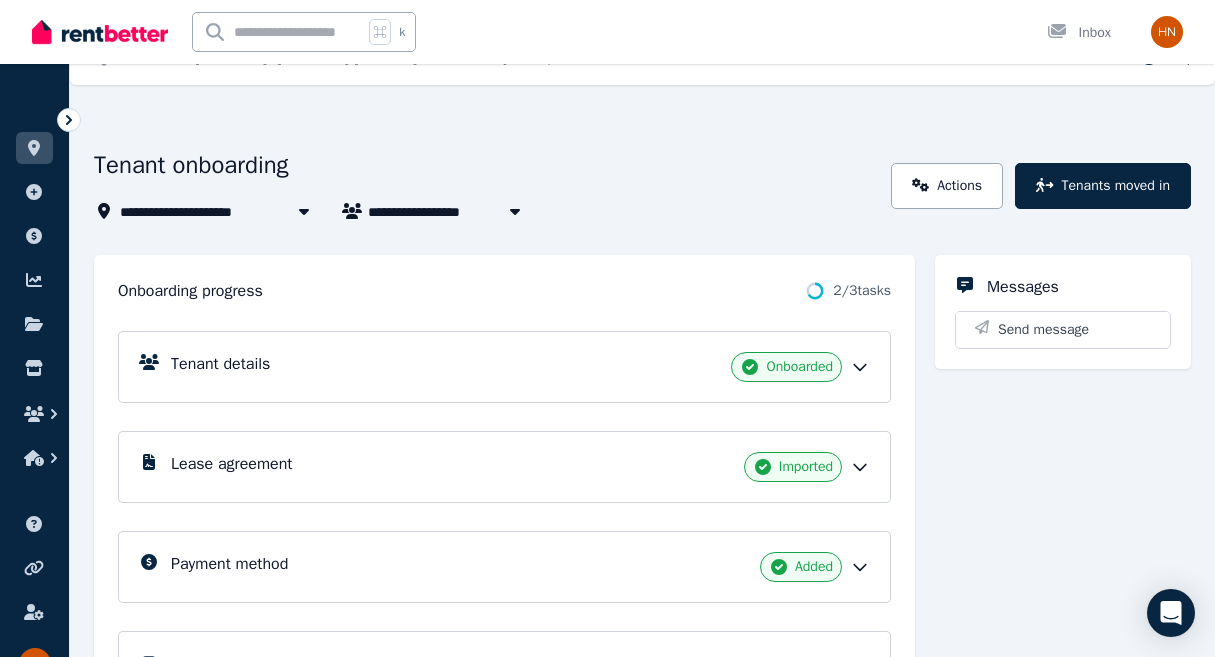scroll, scrollTop: 0, scrollLeft: 0, axis: both 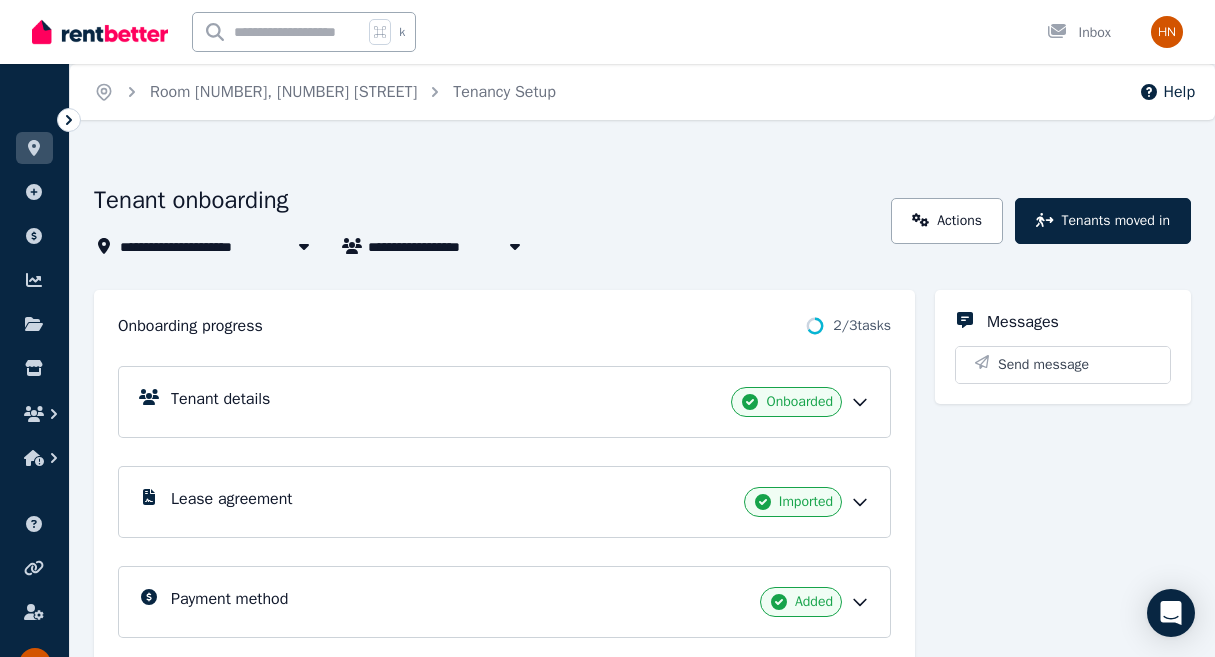 click on "[FIRST] [LAST]" at bounding box center (429, 246) 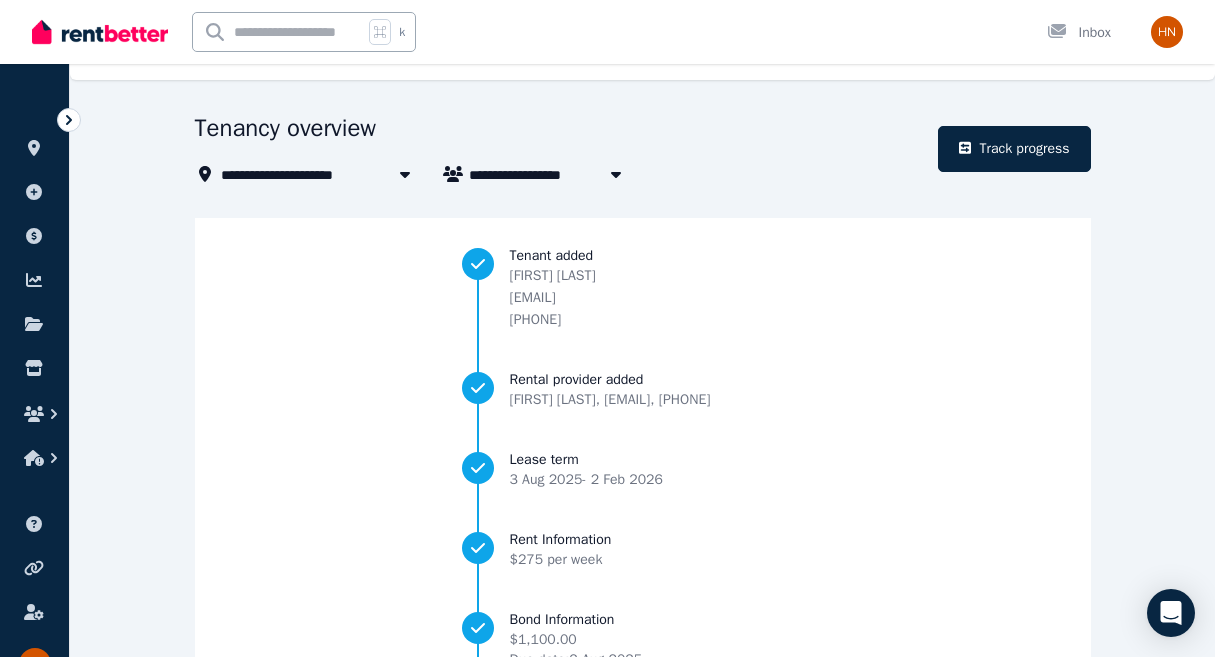 scroll, scrollTop: 0, scrollLeft: 0, axis: both 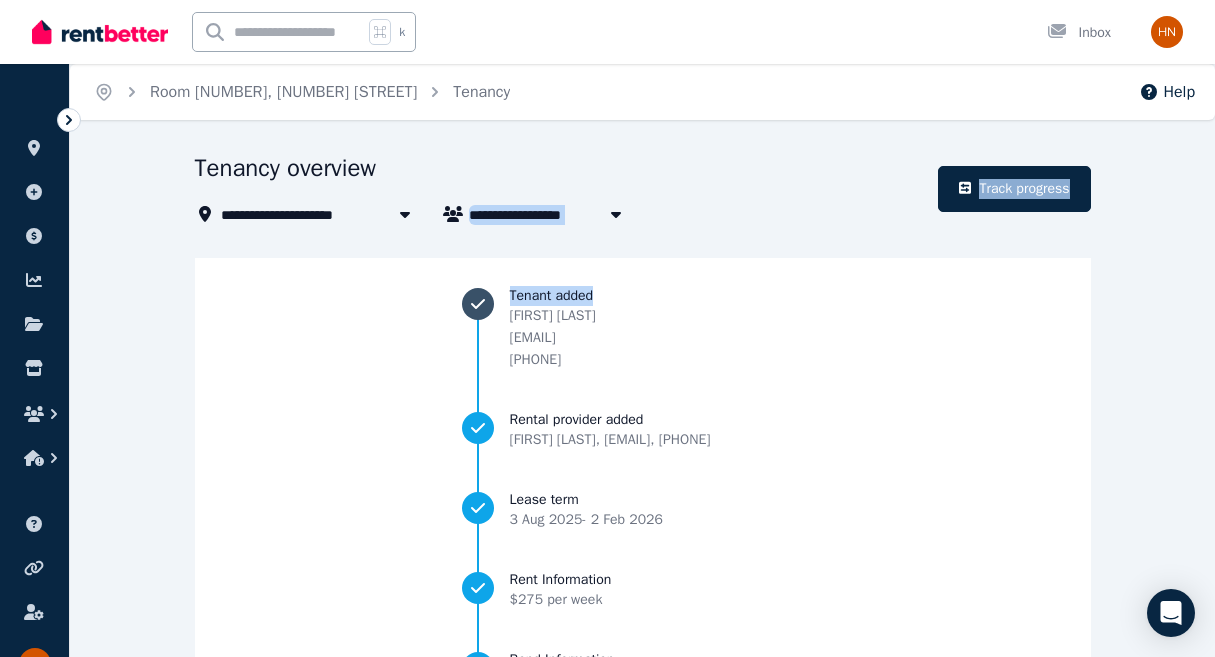 drag, startPoint x: 464, startPoint y: 199, endPoint x: 654, endPoint y: 300, distance: 215.17667 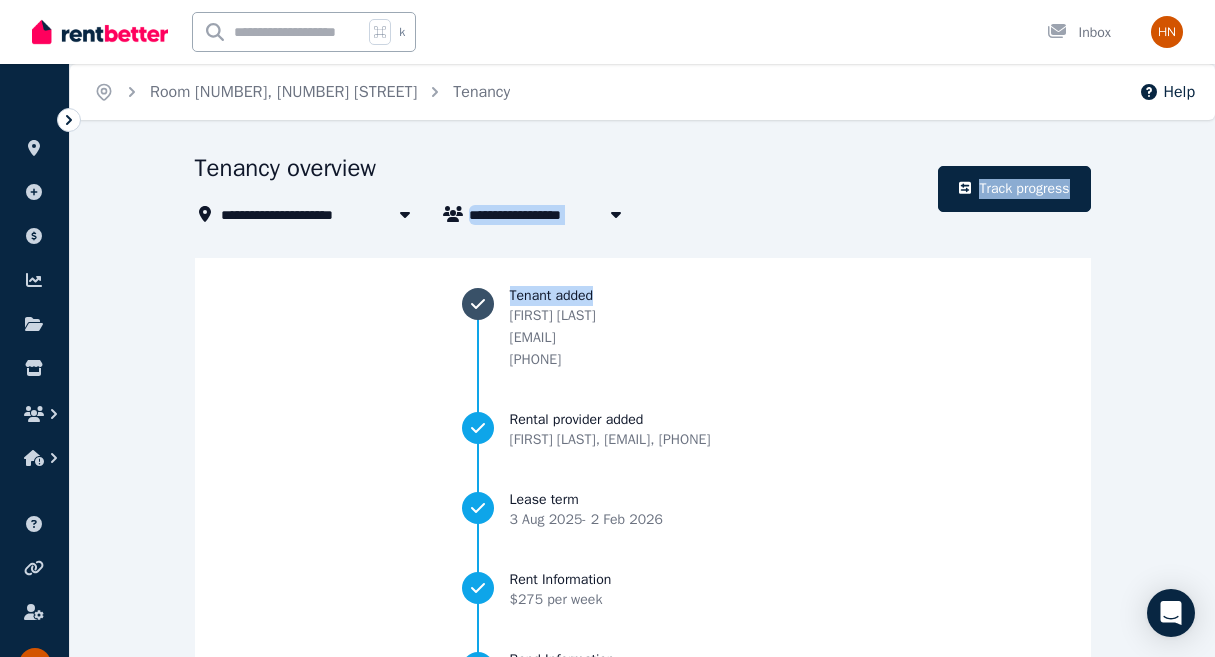click on "**********" at bounding box center [643, 528] 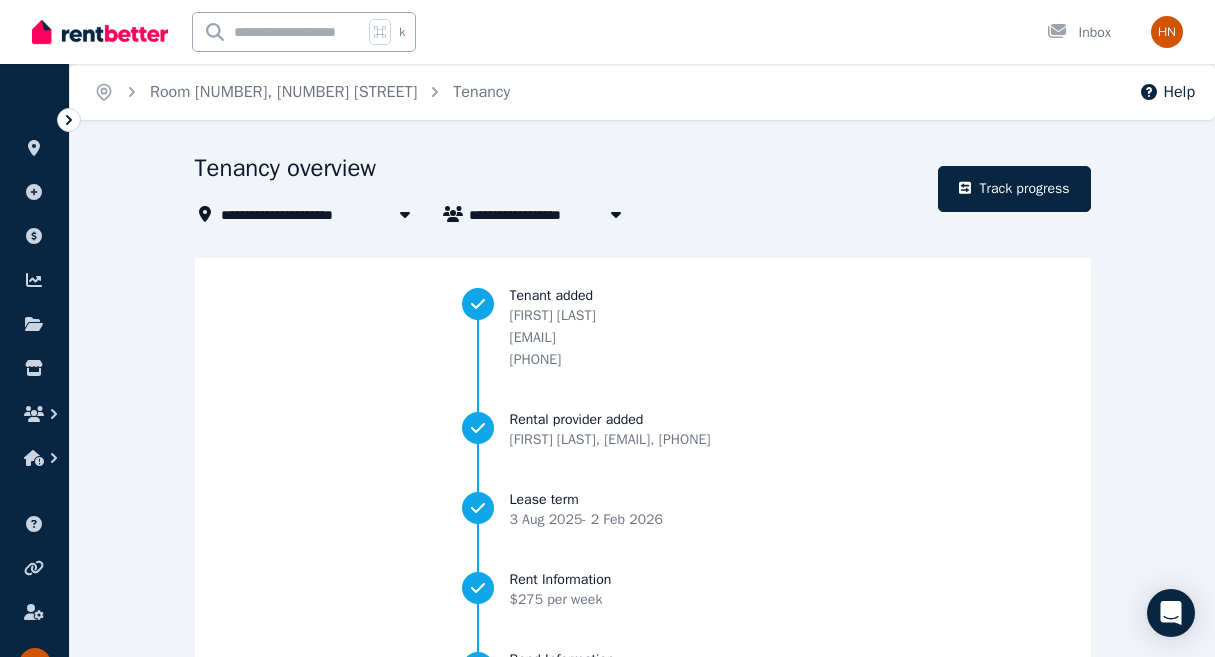 click on "**********" at bounding box center (607, 328) 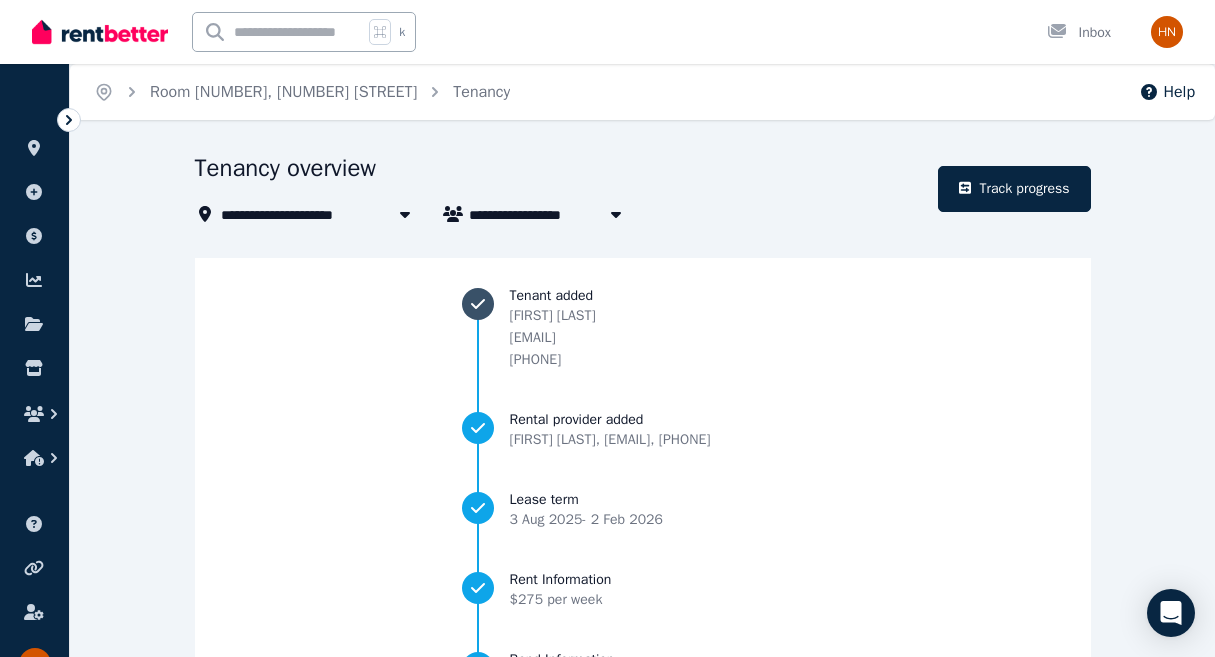 drag, startPoint x: 604, startPoint y: 220, endPoint x: 695, endPoint y: 313, distance: 130.11533 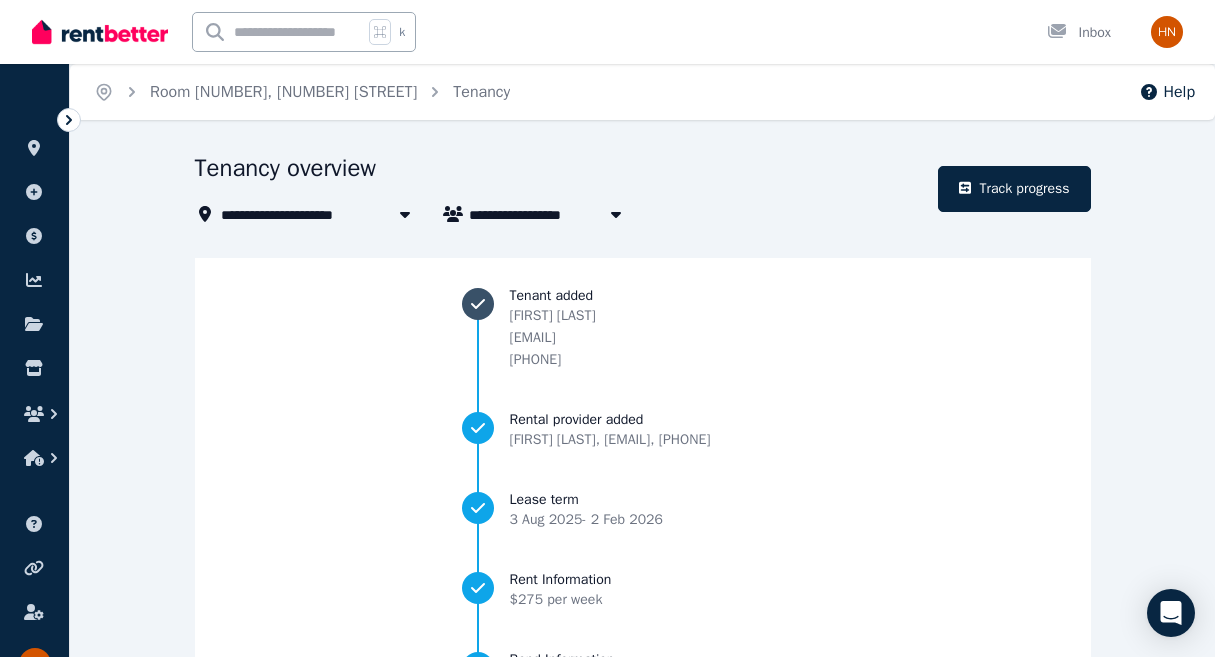 click on "**********" at bounding box center [643, 528] 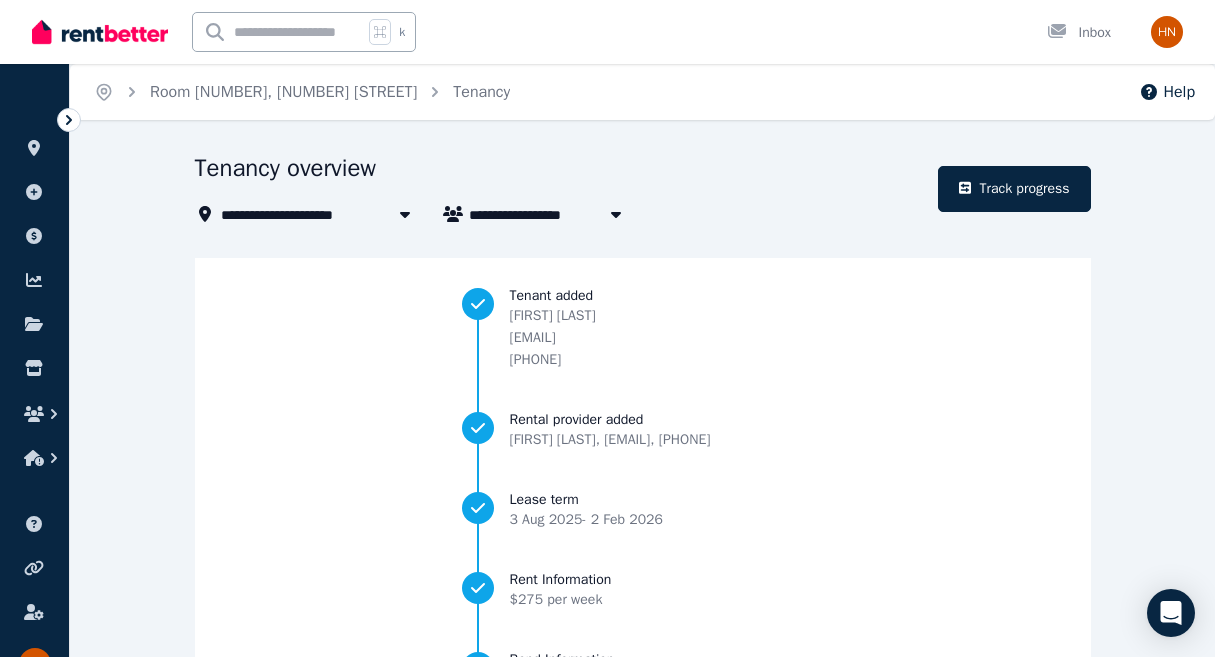 click on "Tenant added [FIRST] [LAST] [EMAIL] [PHONE] Rental provider added [FIRST] [LAST] , [EMAIL] , [PHONE] Lease term [DATE] - [DATE] Rent Information $[PRICE] per week Bond Information $[PRICE].00 Due date: [DATE] Collect outside RentBetter Invitation Status Invitation to join RentBetter platform has been sent Track progress" at bounding box center [643, 581] 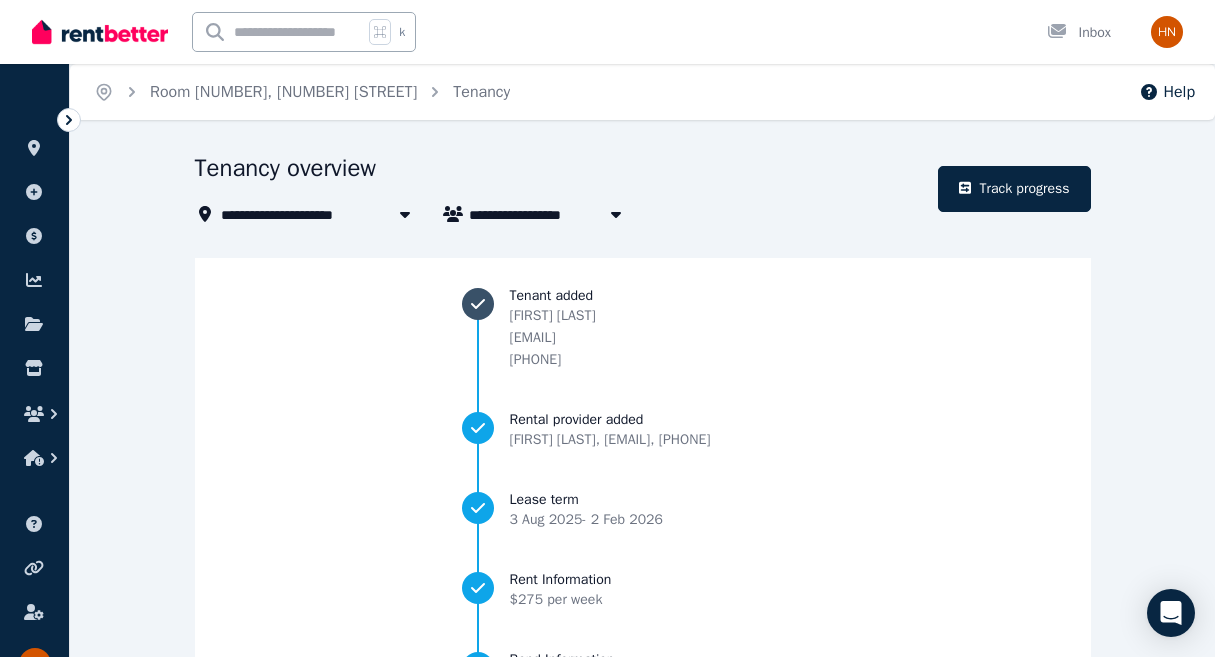 click on "Tenant added" at bounding box center [659, 296] 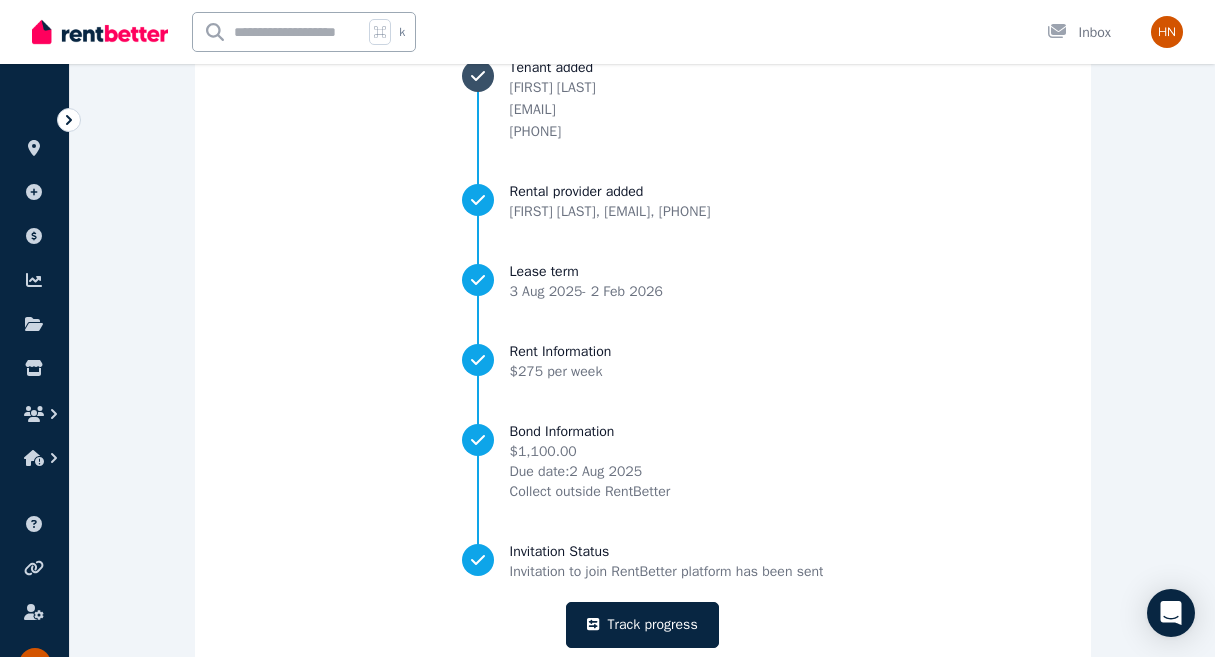scroll, scrollTop: 283, scrollLeft: 0, axis: vertical 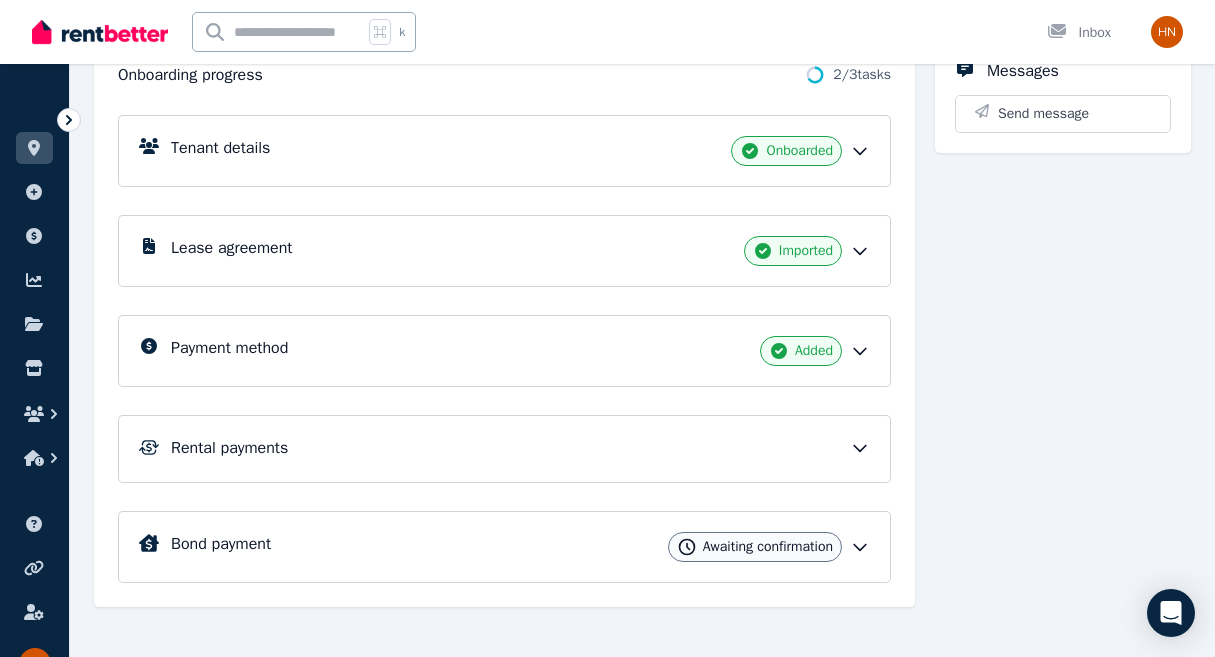 click 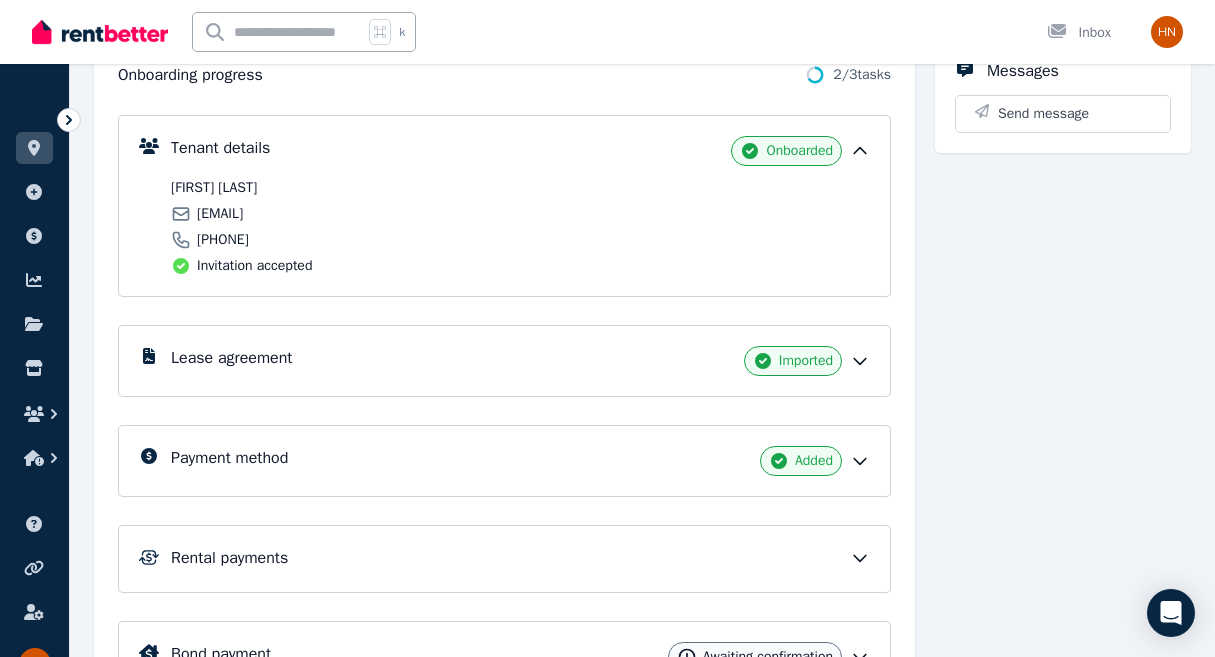 drag, startPoint x: 172, startPoint y: 190, endPoint x: 338, endPoint y: 195, distance: 166.07529 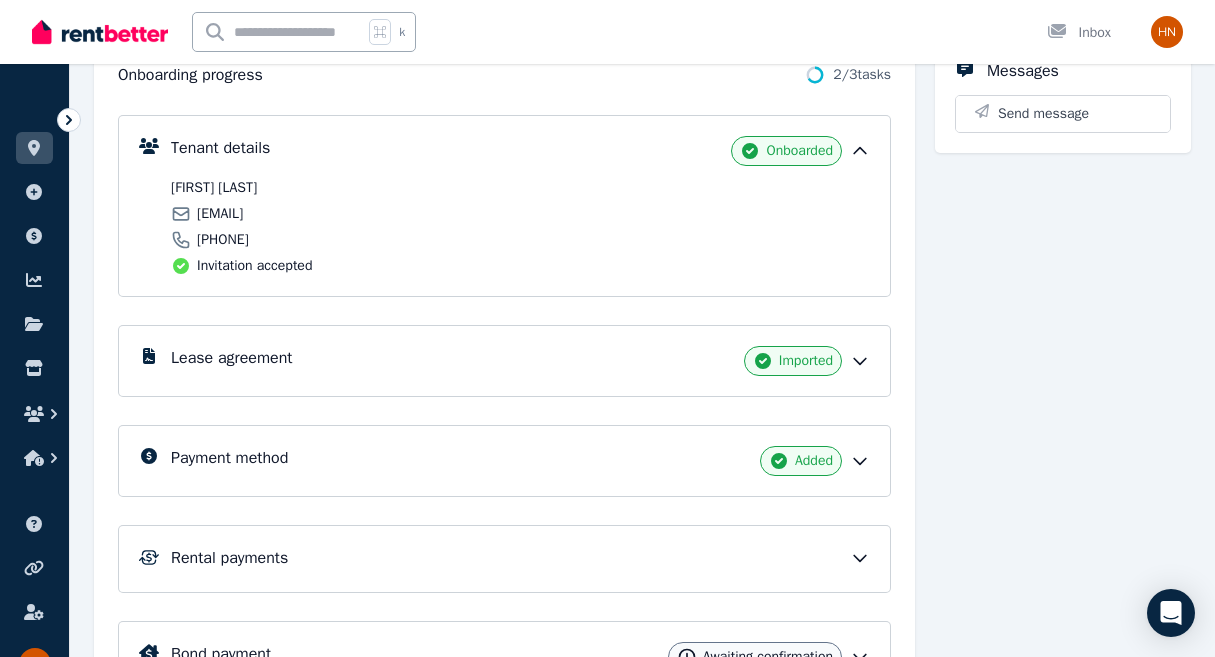 drag, startPoint x: 197, startPoint y: 211, endPoint x: 410, endPoint y: 214, distance: 213.02112 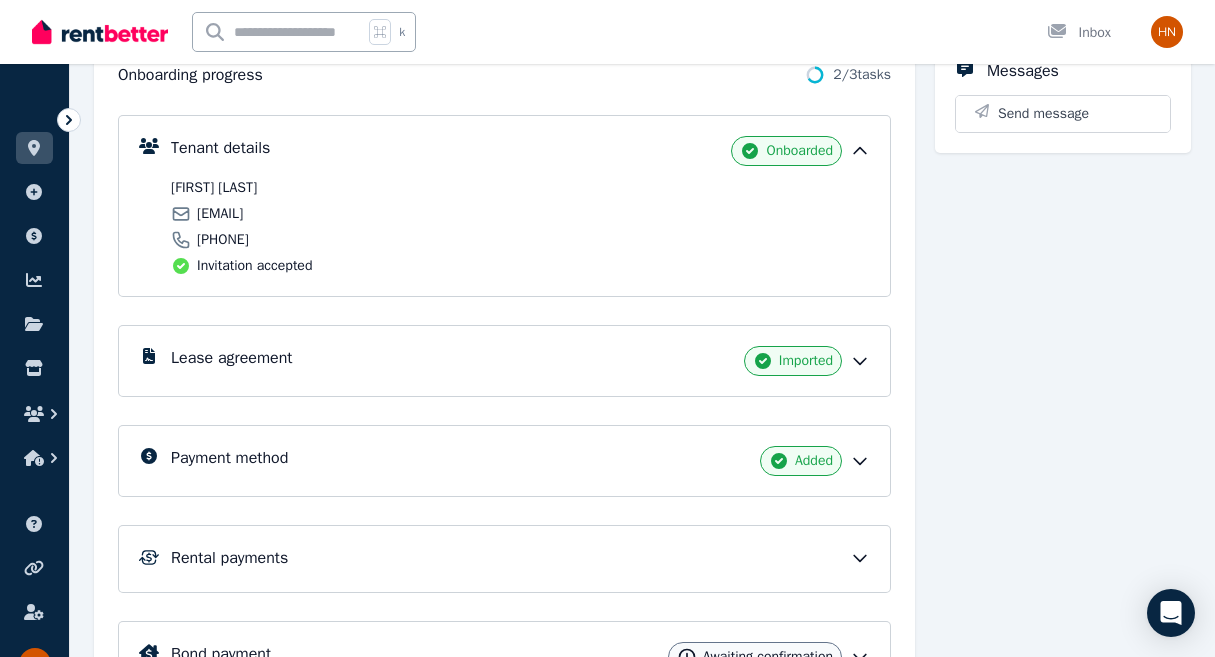 scroll, scrollTop: 379, scrollLeft: 0, axis: vertical 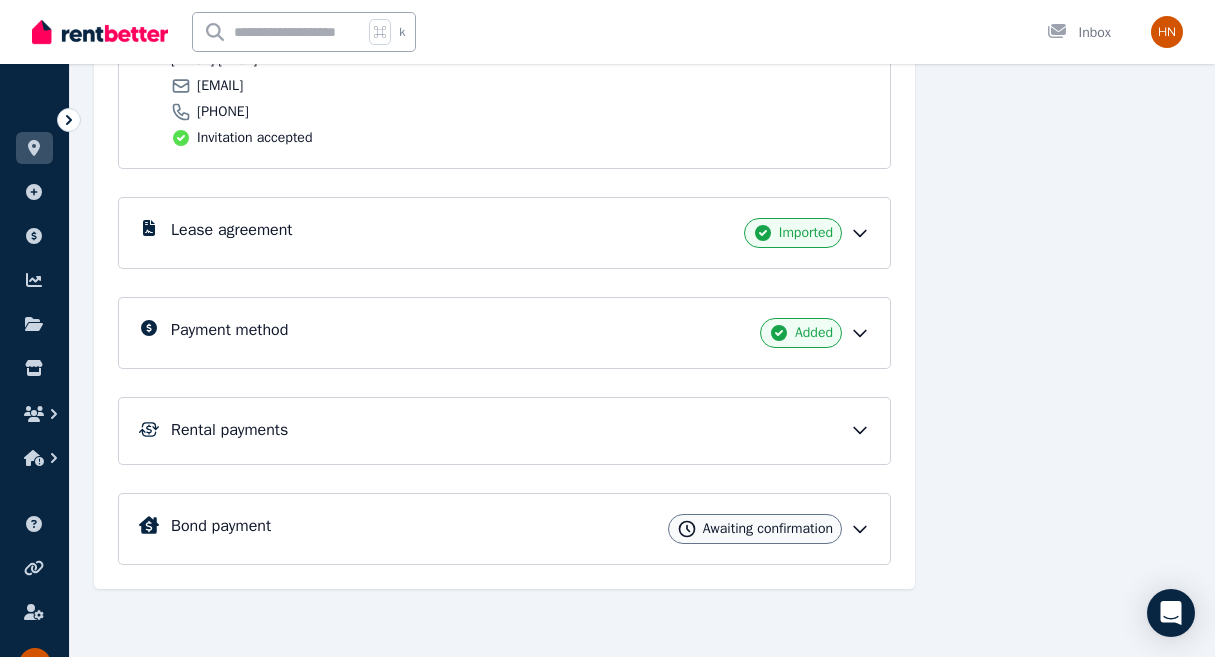 click on "Awaiting confirmation" at bounding box center [768, 529] 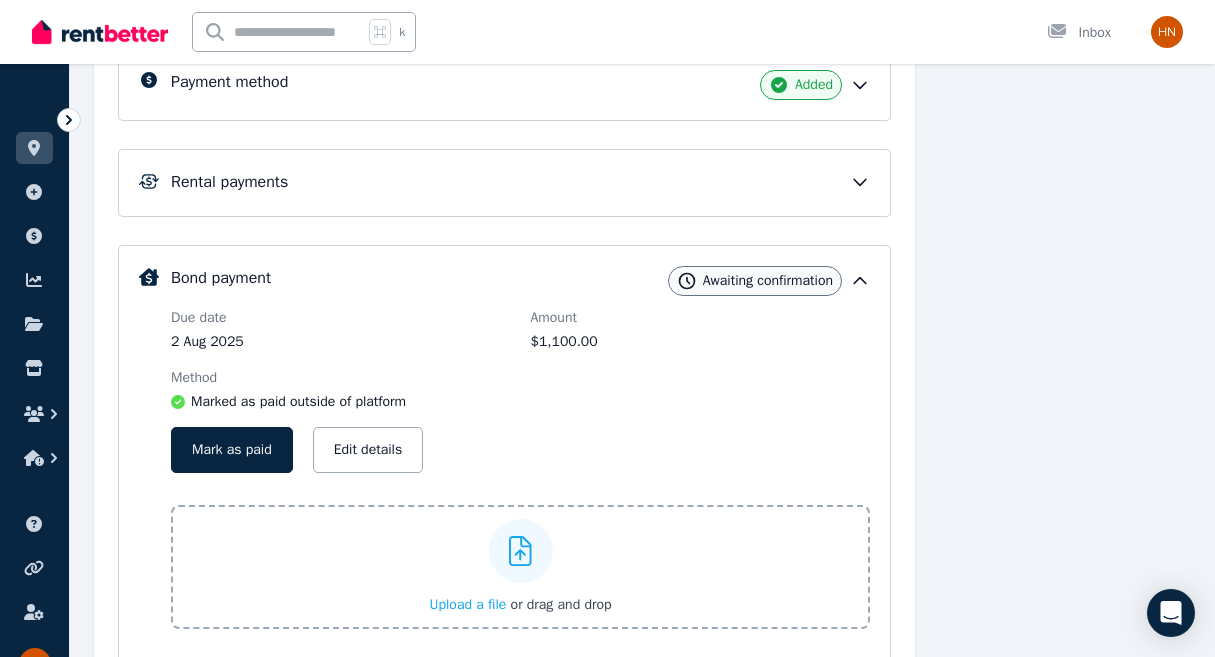 scroll, scrollTop: 642, scrollLeft: 0, axis: vertical 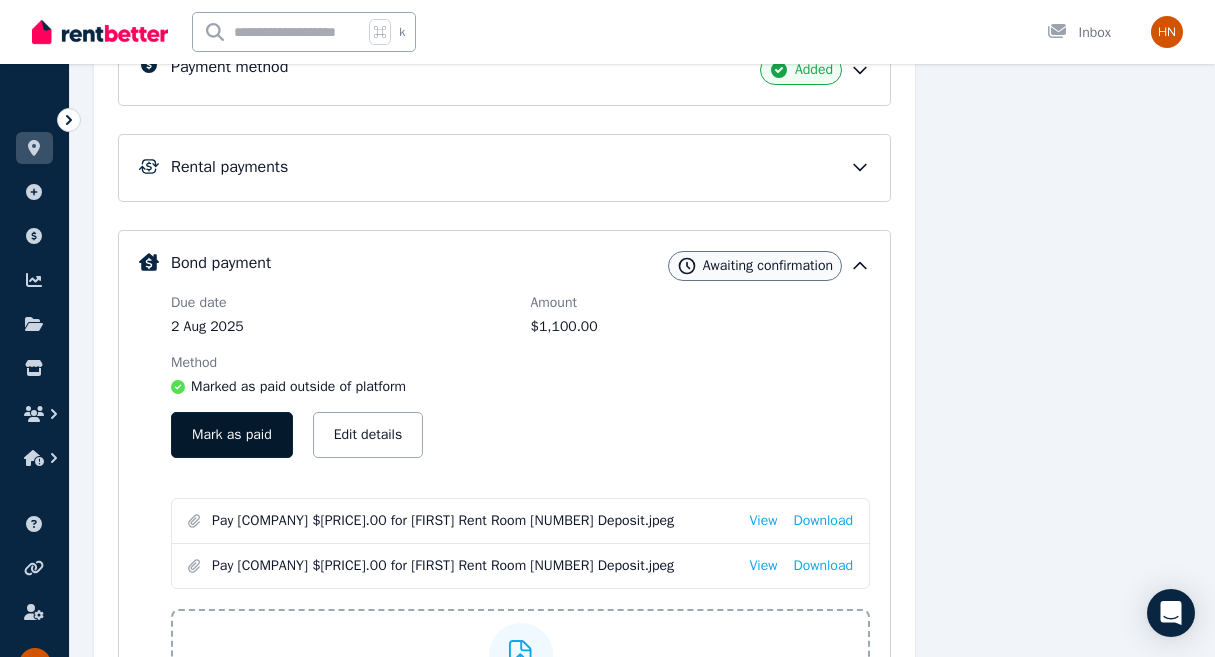 click on "Mark as paid" at bounding box center [232, 435] 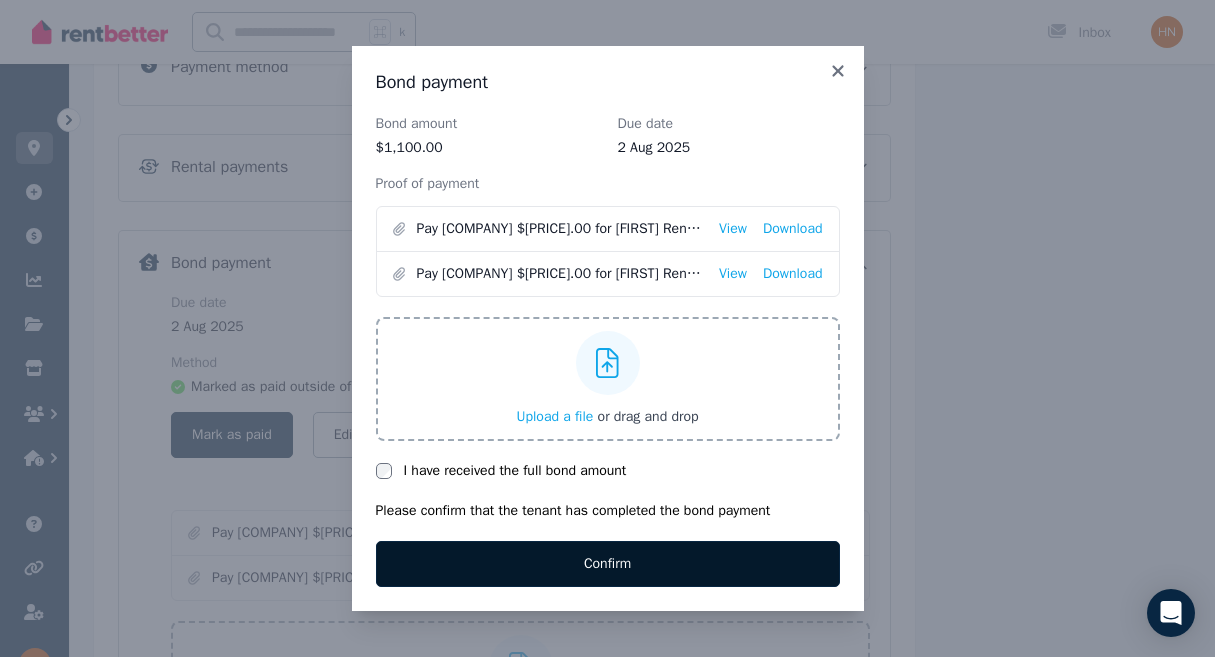 click on "Confirm" at bounding box center [608, 564] 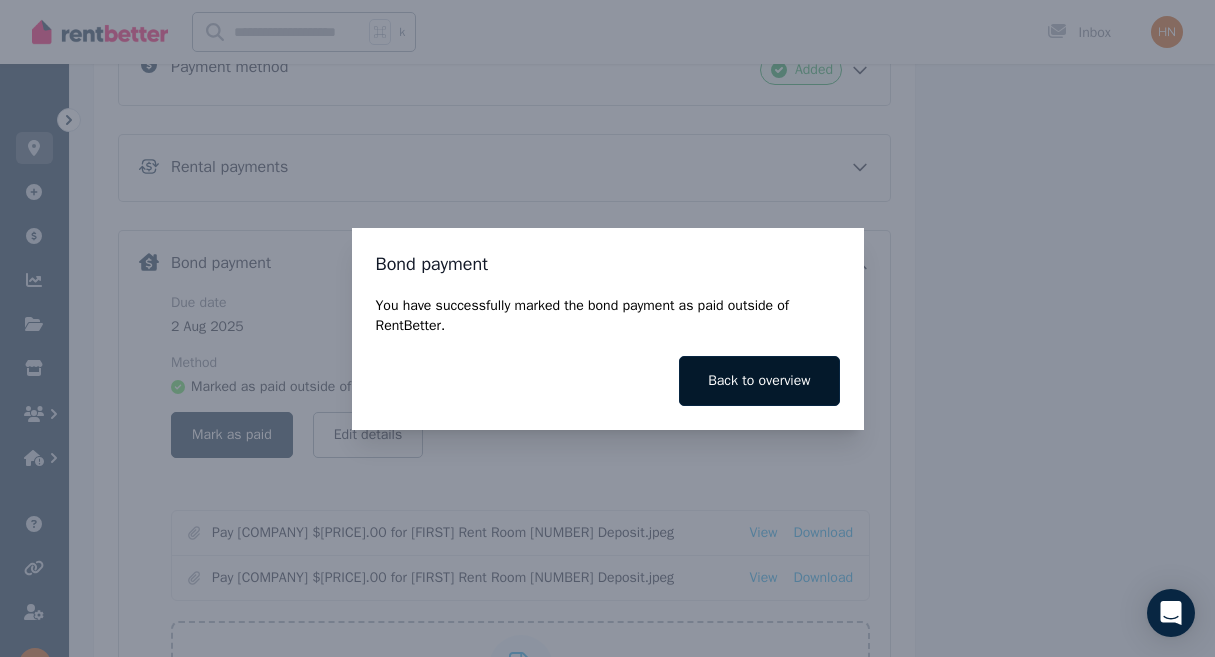click on "Back to overview" at bounding box center (759, 381) 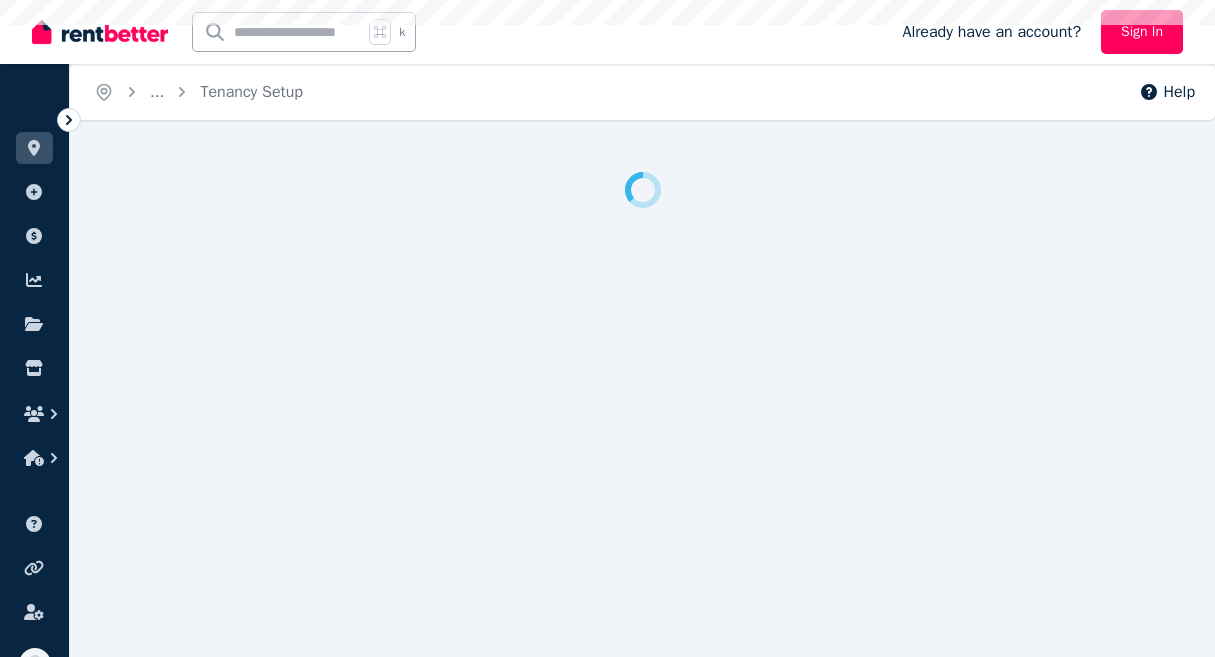 scroll, scrollTop: 0, scrollLeft: 0, axis: both 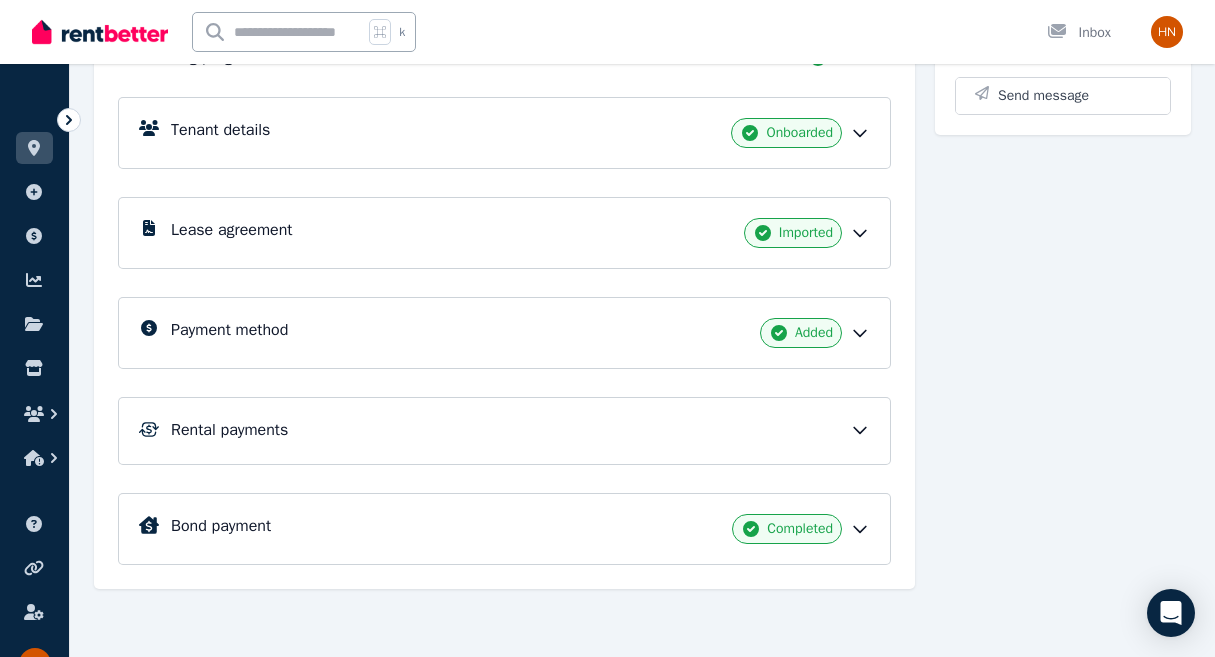 click 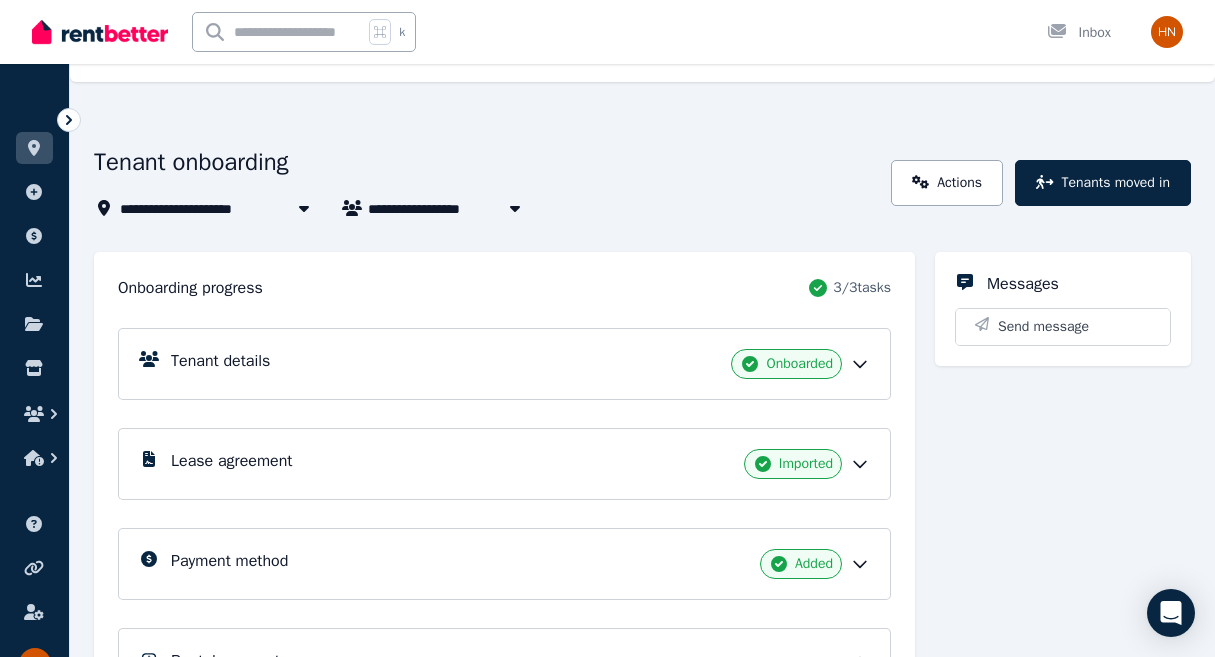 scroll, scrollTop: 0, scrollLeft: 0, axis: both 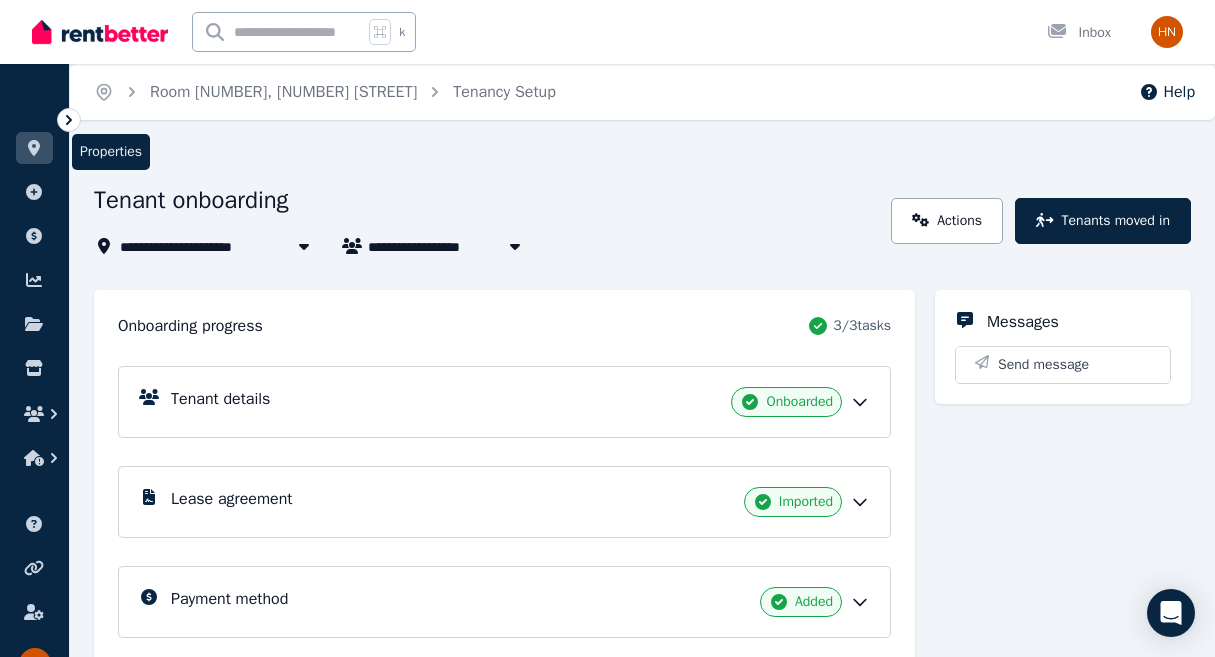 click 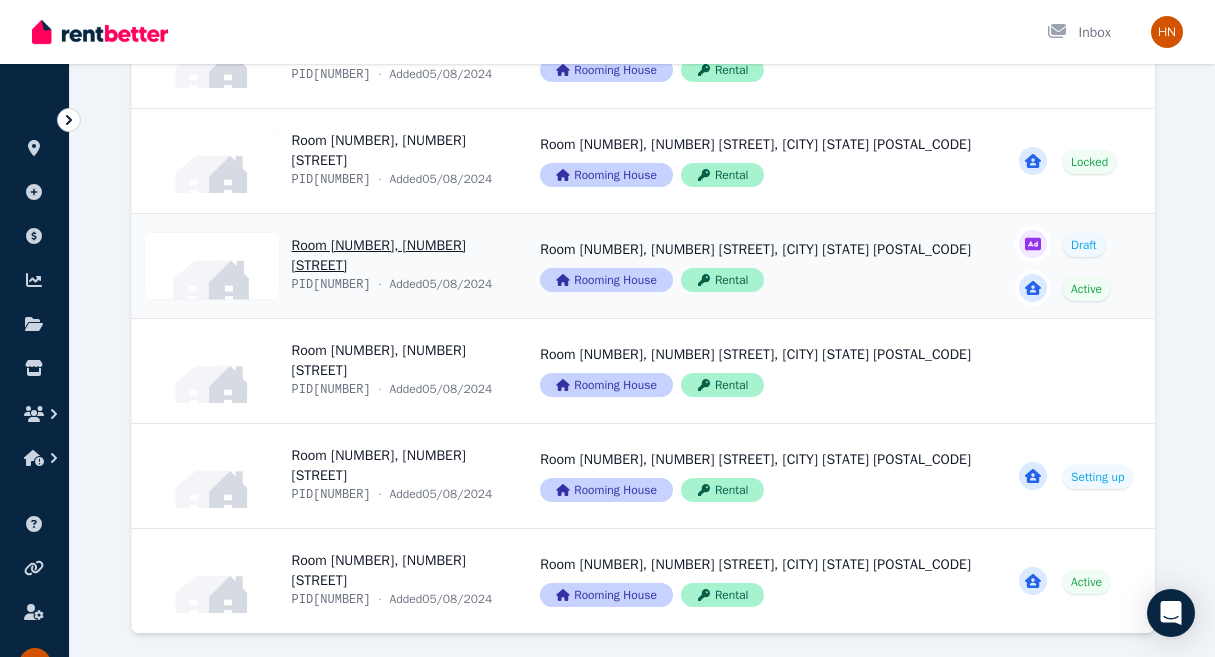scroll, scrollTop: 359, scrollLeft: 0, axis: vertical 